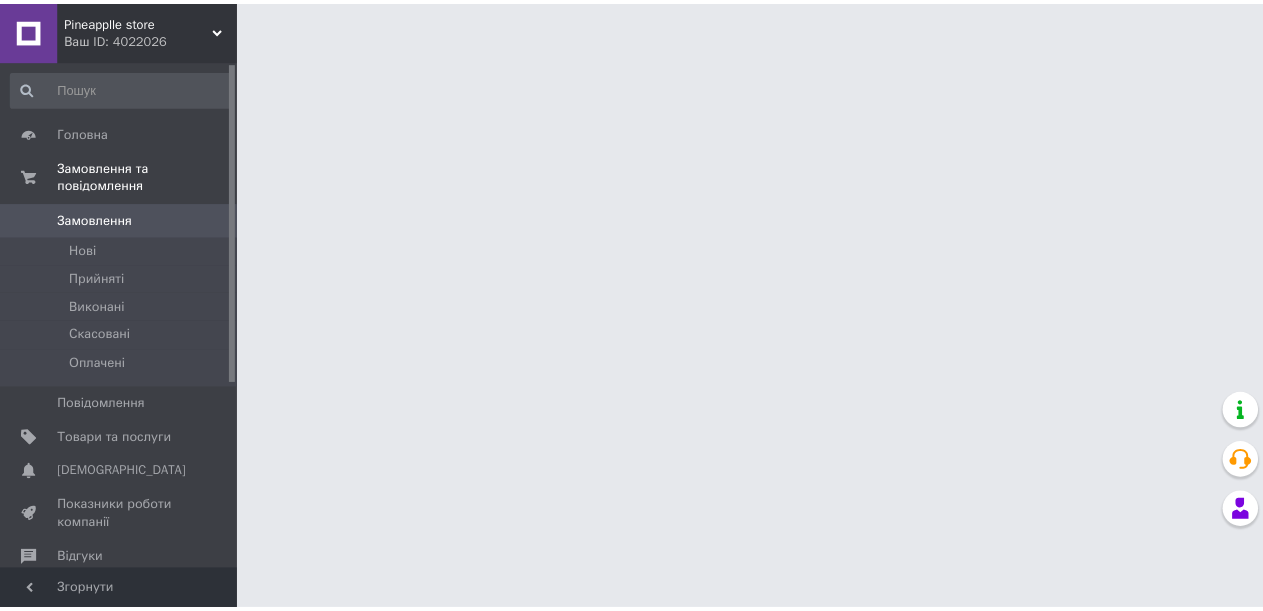 scroll, scrollTop: 0, scrollLeft: 0, axis: both 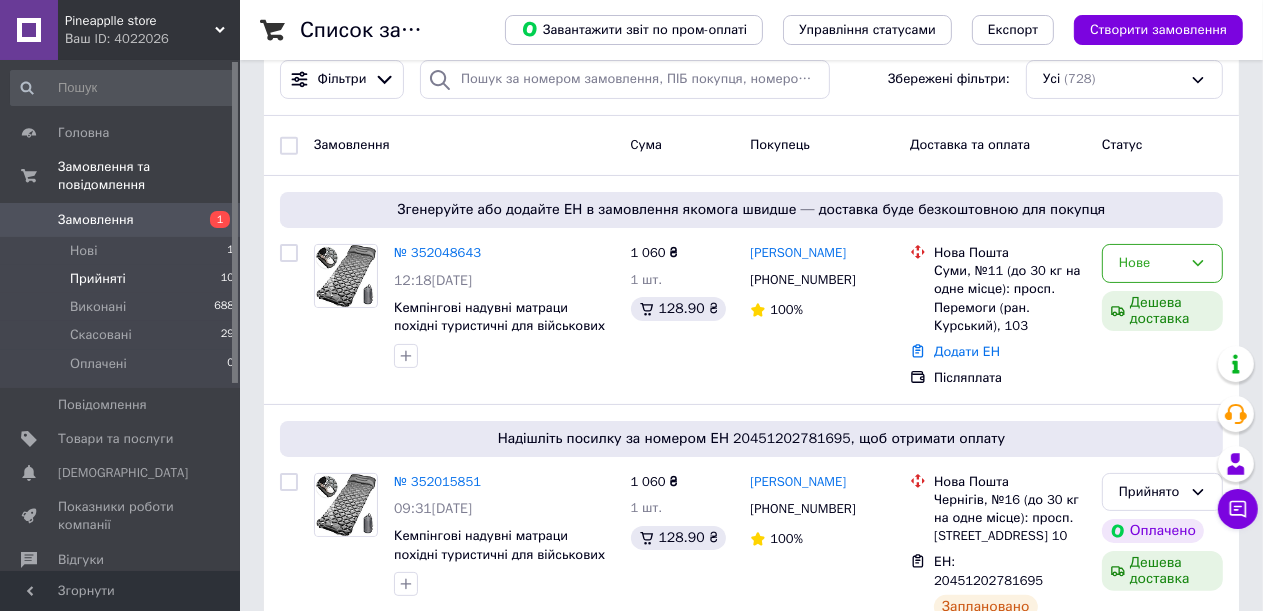 click on "Прийняті 10" at bounding box center [123, 279] 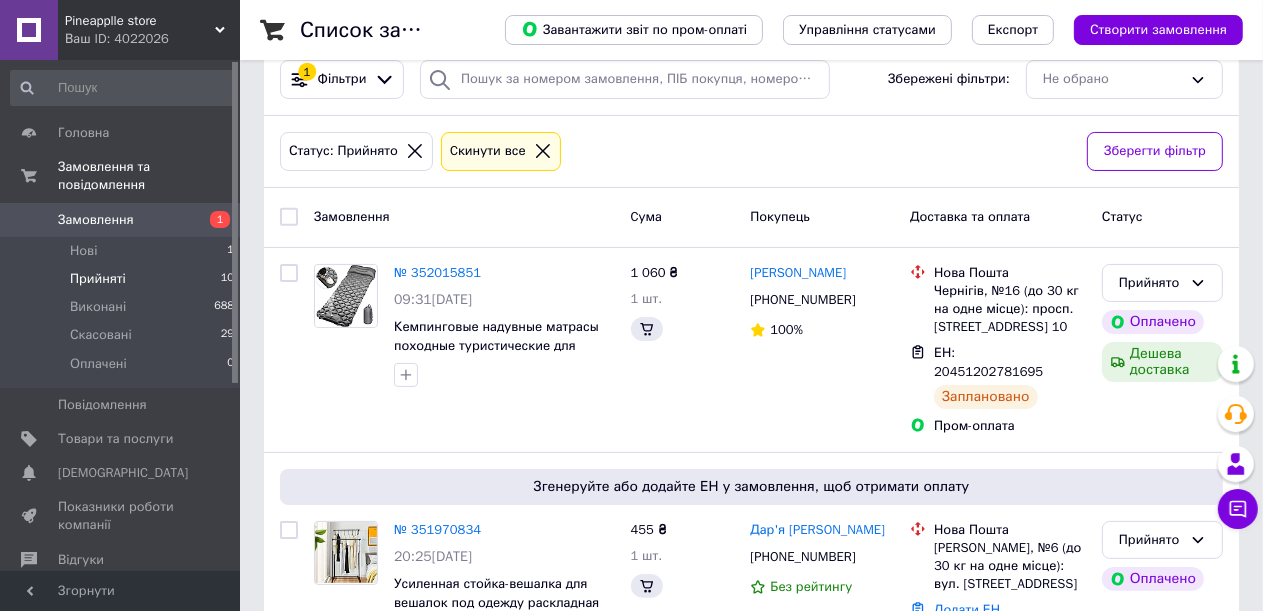 scroll, scrollTop: 0, scrollLeft: 0, axis: both 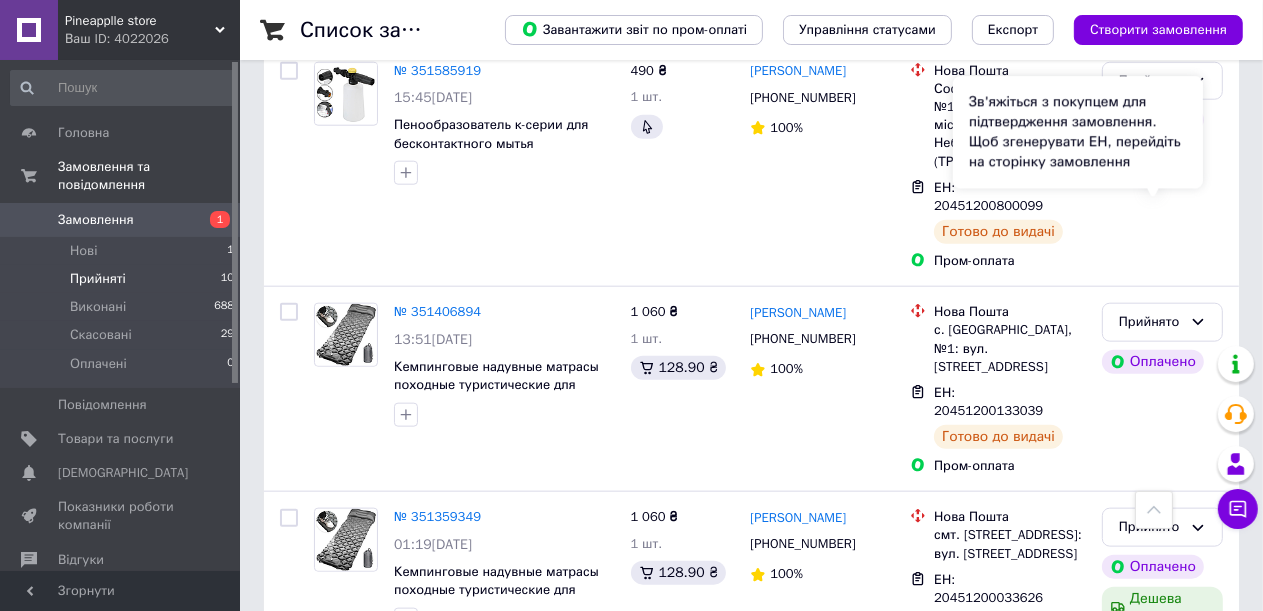 click on "Зв'яжіться з покупцем для підтвердження замовлення.
Щоб згенерувати ЕН, перейдіть на сторінку замовлення" at bounding box center [1078, 133] 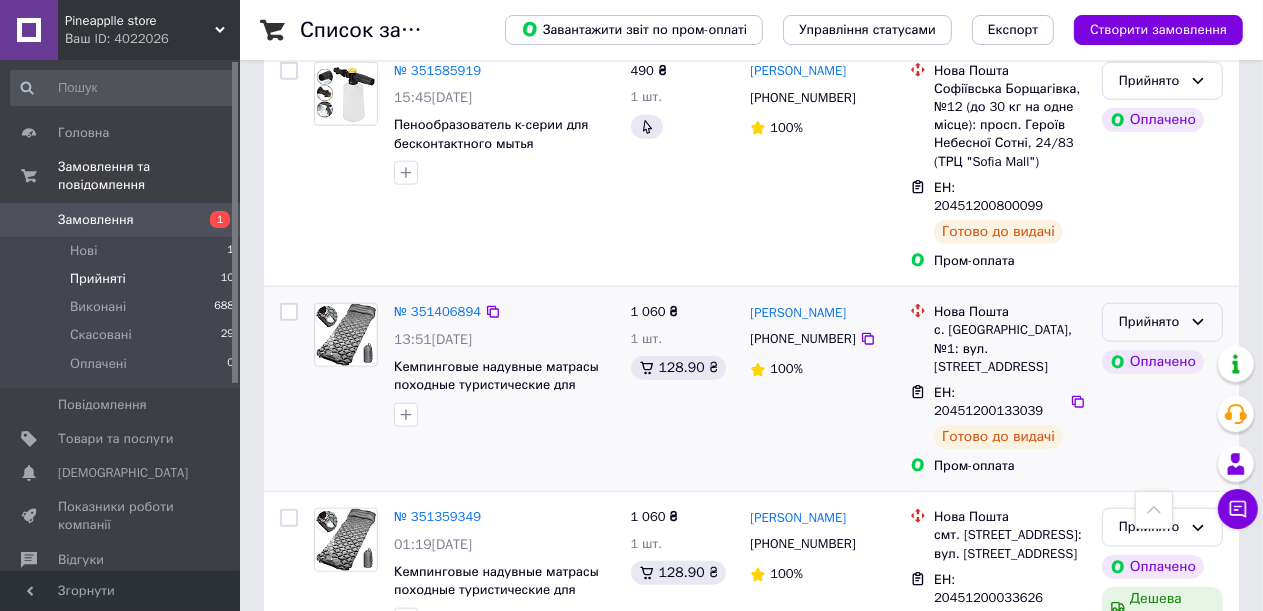 click on "Прийнято" at bounding box center (1162, 322) 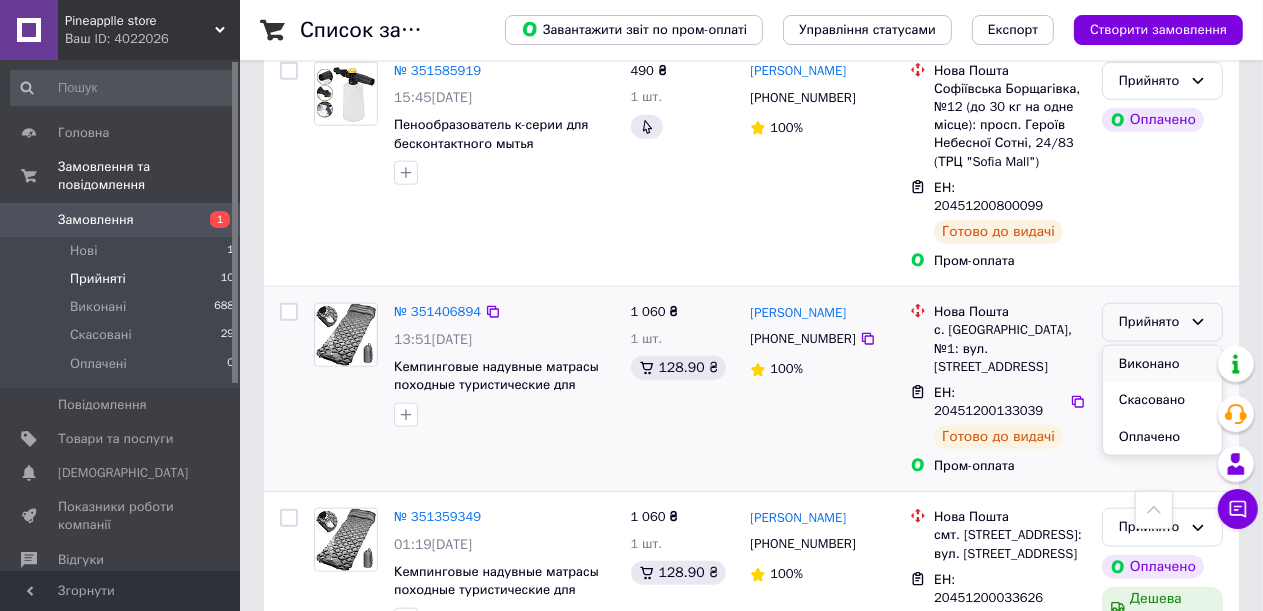 click on "Виконано" at bounding box center (1162, 364) 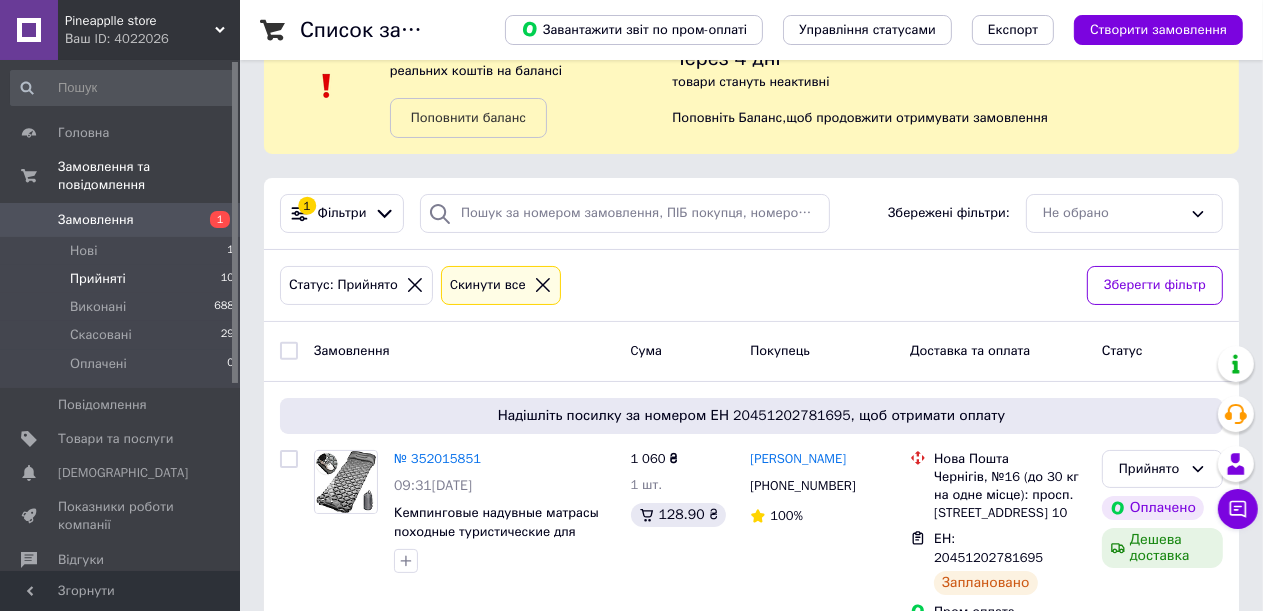 scroll, scrollTop: 100, scrollLeft: 0, axis: vertical 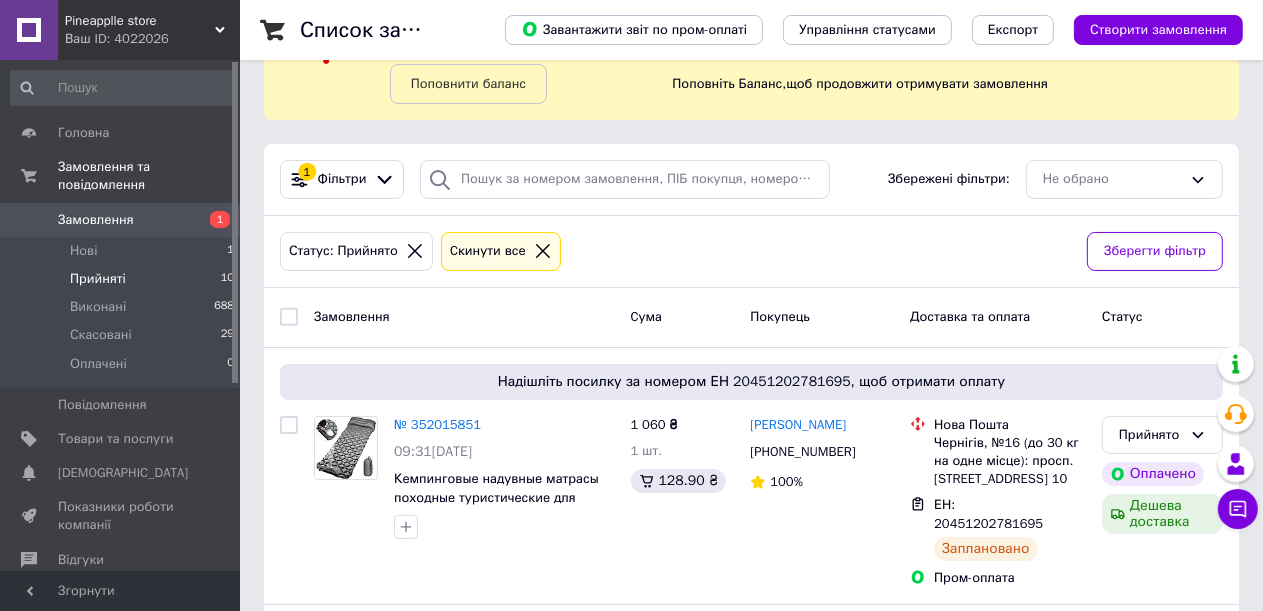 click on "Замовлення" at bounding box center [121, 220] 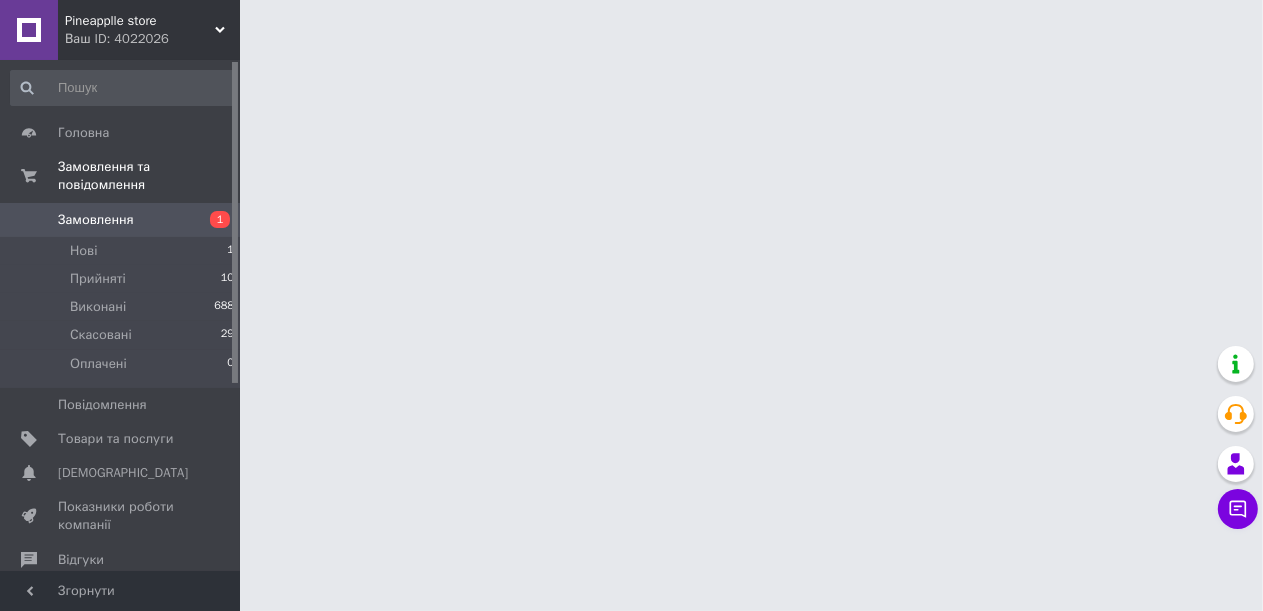 scroll, scrollTop: 0, scrollLeft: 0, axis: both 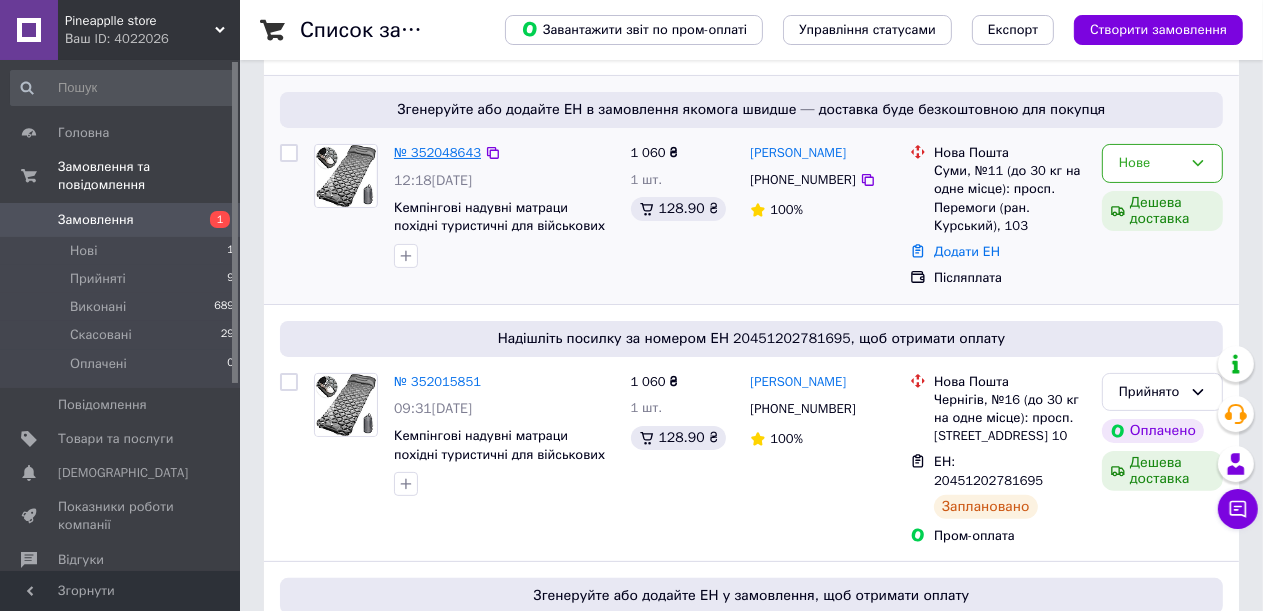 click on "№ 352048643" at bounding box center [437, 152] 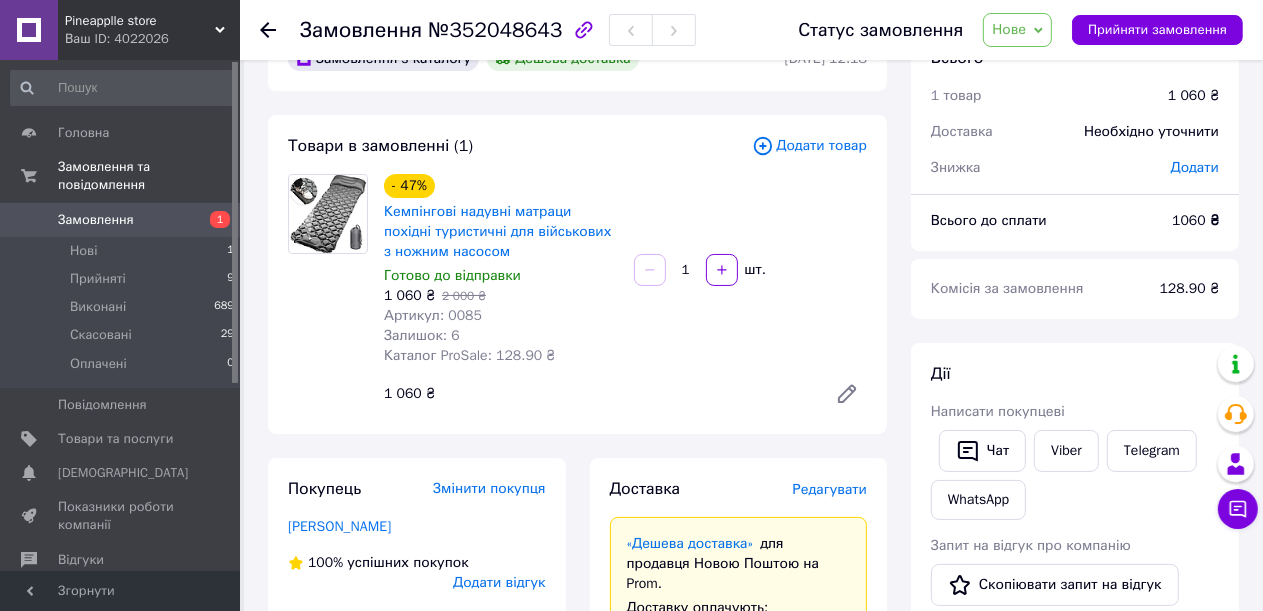 scroll, scrollTop: 0, scrollLeft: 0, axis: both 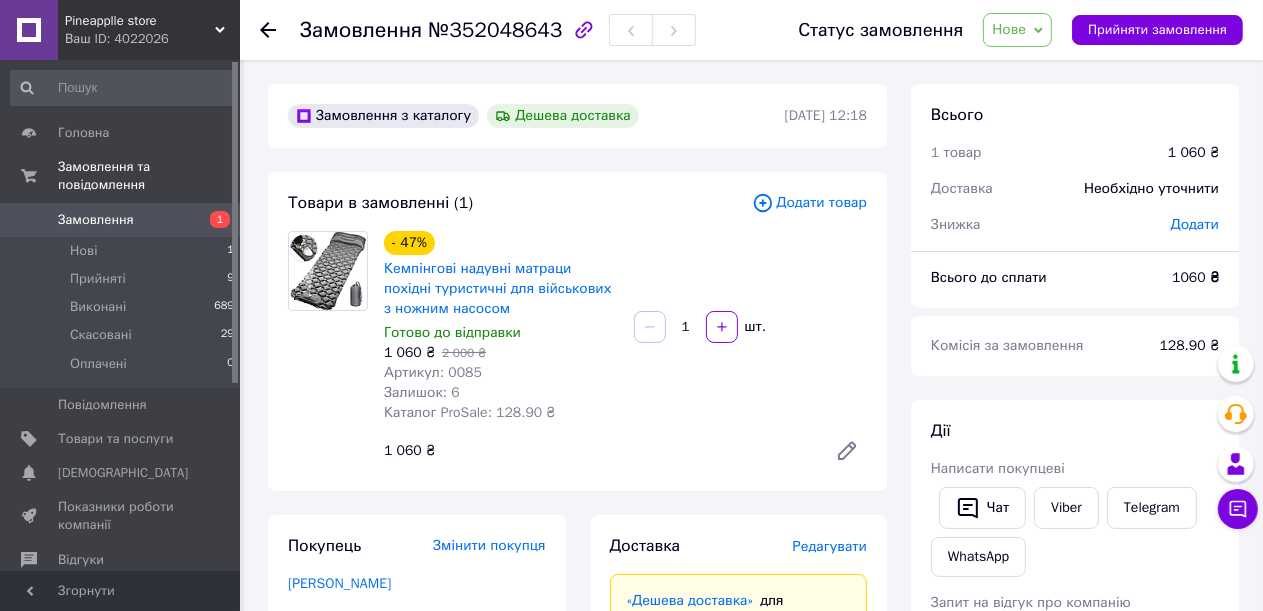 click on "Замовлення" at bounding box center (121, 220) 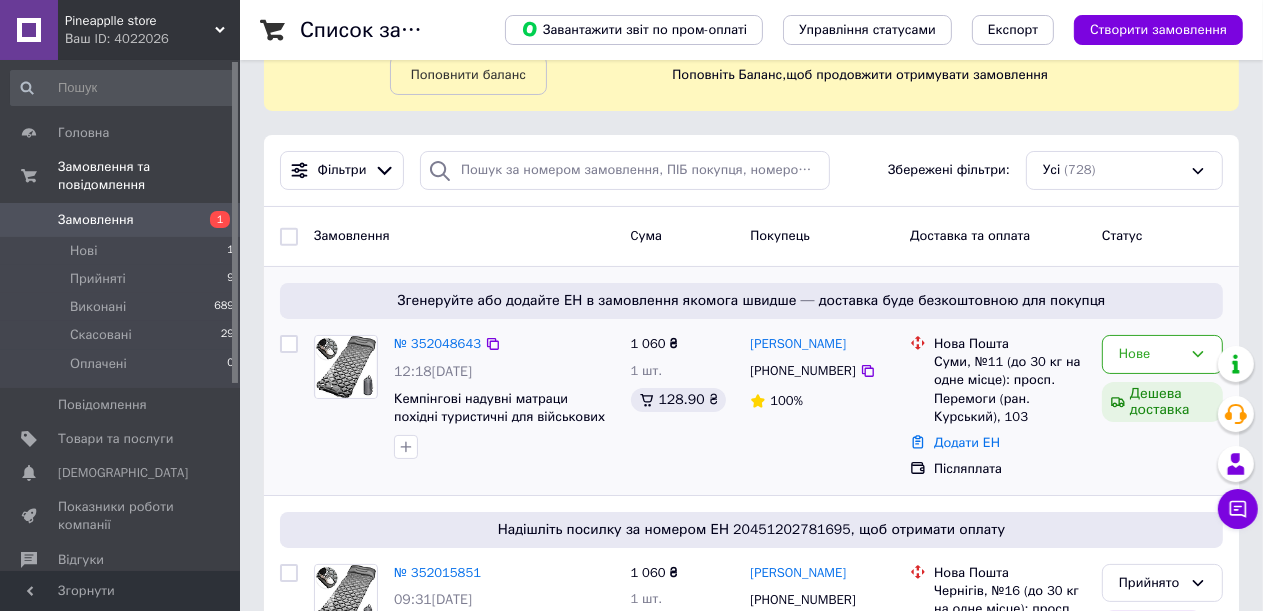 scroll, scrollTop: 100, scrollLeft: 0, axis: vertical 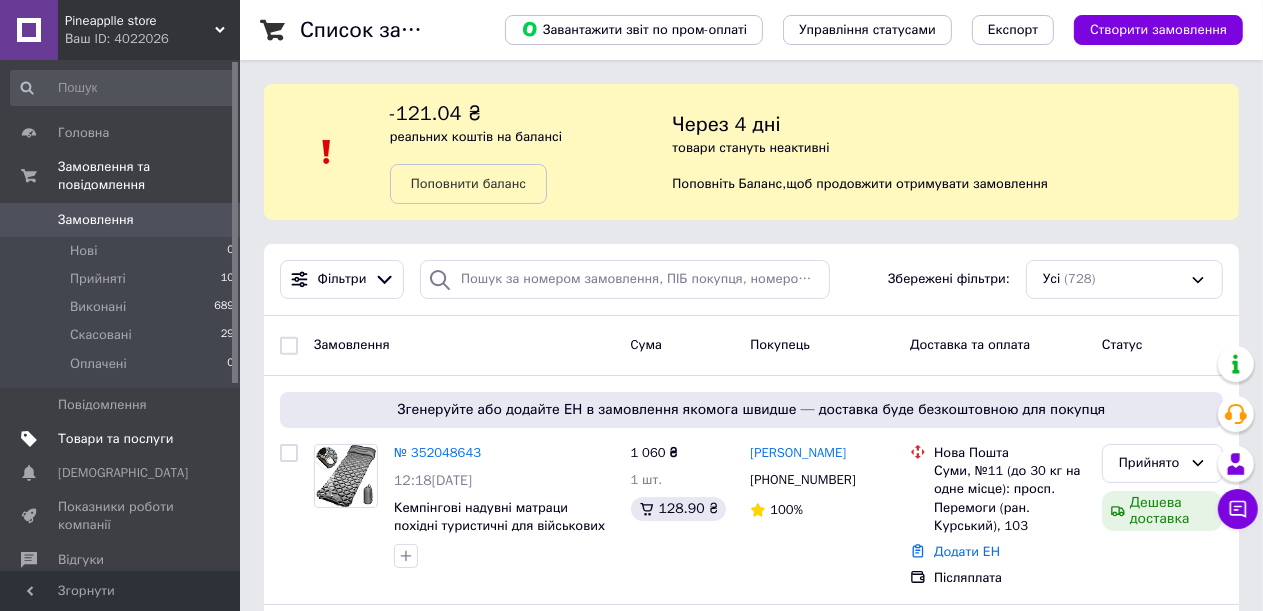 click on "Товари та послуги" at bounding box center [115, 439] 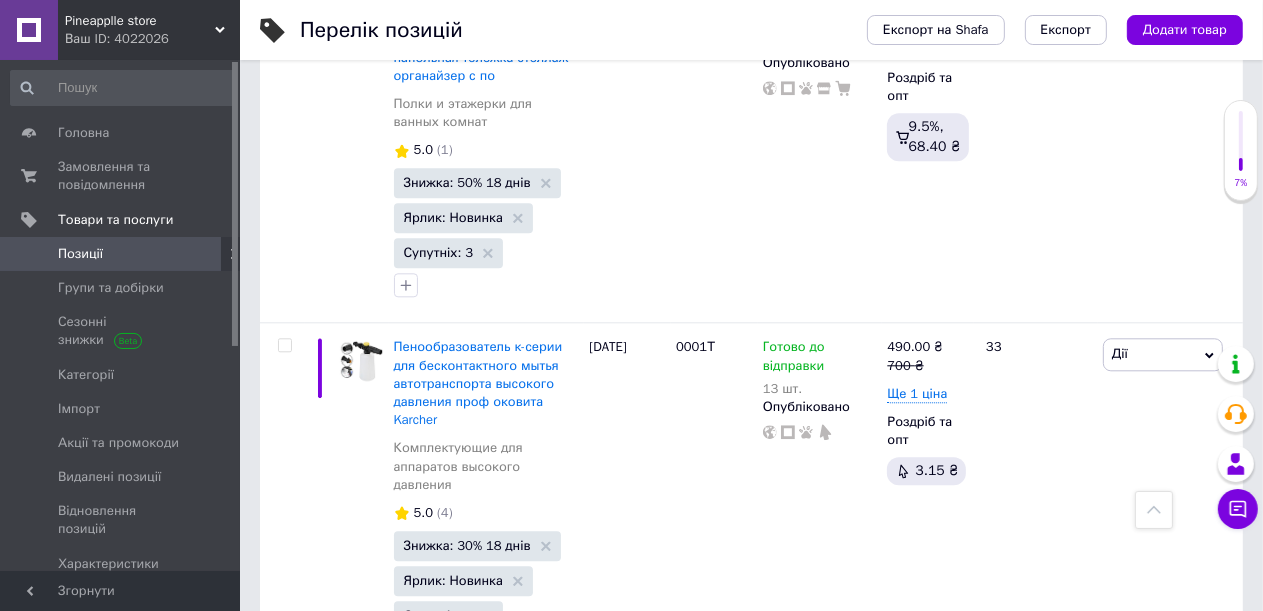 scroll, scrollTop: 23112, scrollLeft: 0, axis: vertical 